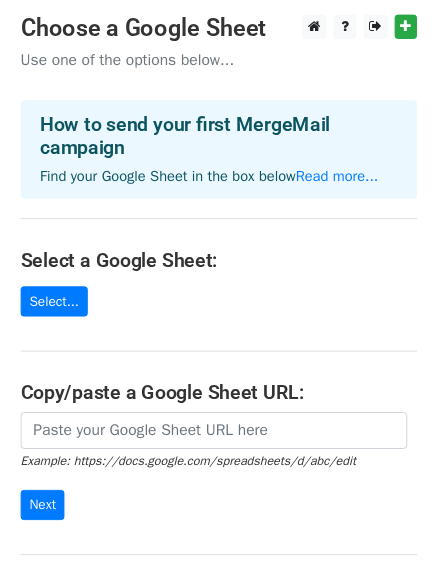scroll, scrollTop: 100, scrollLeft: 0, axis: vertical 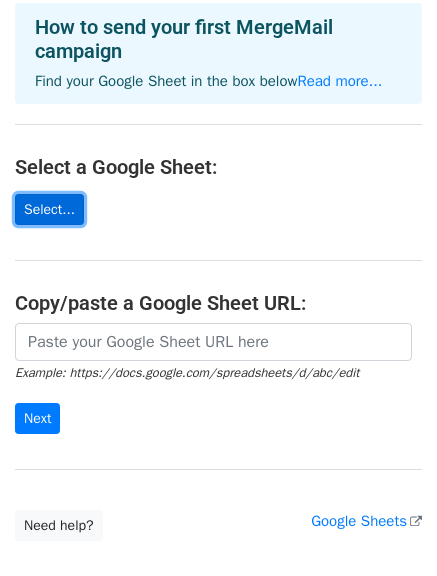 click on "Select..." at bounding box center (49, 209) 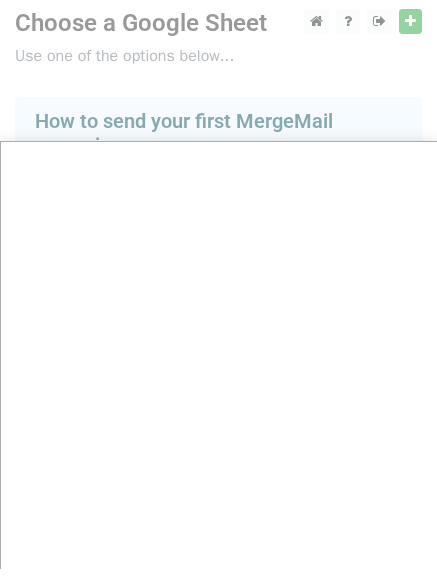 scroll, scrollTop: 0, scrollLeft: 0, axis: both 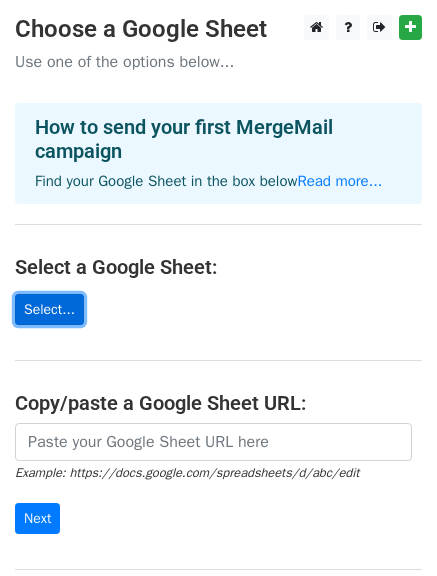 click on "Select..." at bounding box center [49, 309] 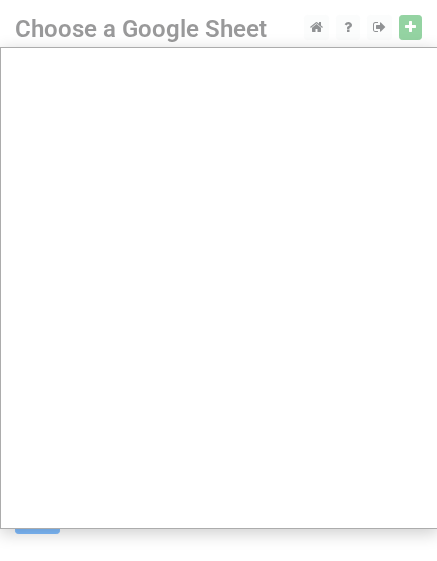 click at bounding box center (218, 400) 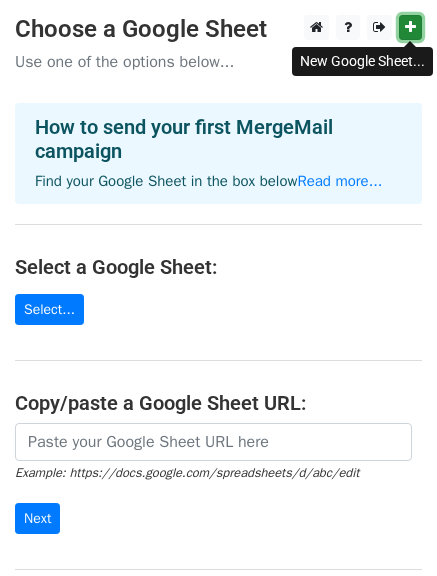 click at bounding box center [410, 27] 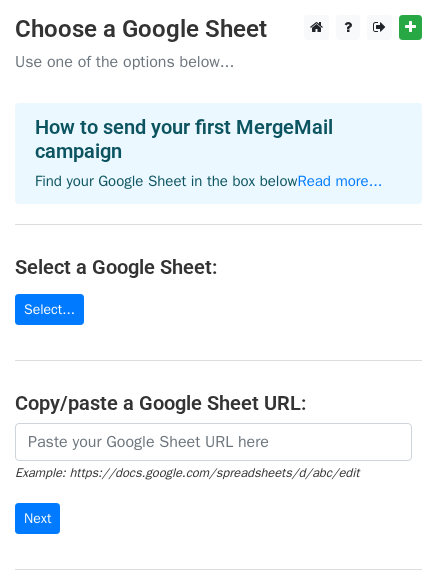 scroll, scrollTop: 0, scrollLeft: 0, axis: both 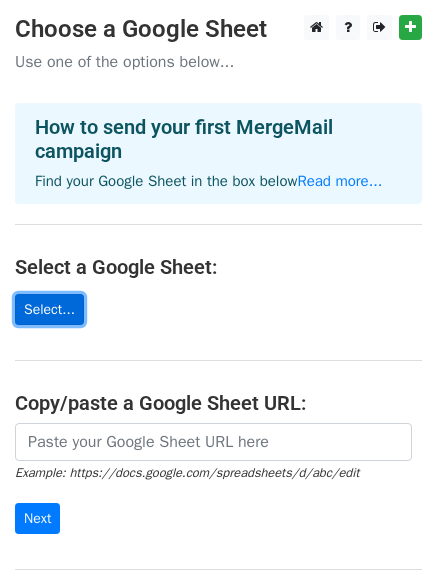 click on "Select..." at bounding box center [49, 309] 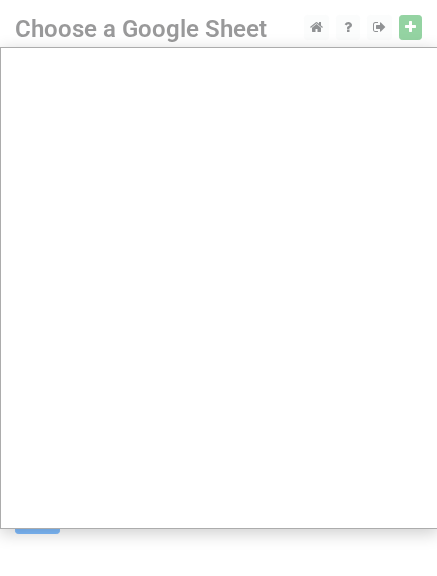 scroll, scrollTop: 0, scrollLeft: 0, axis: both 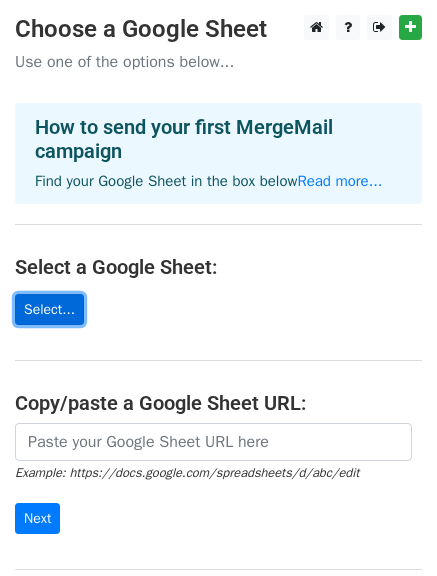 click on "Select..." at bounding box center [49, 309] 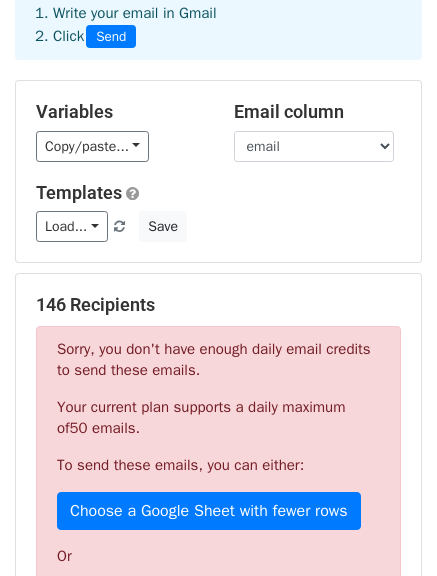 scroll, scrollTop: 0, scrollLeft: 0, axis: both 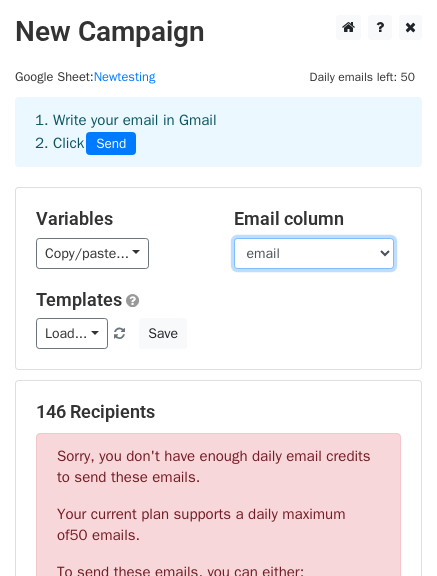 click on "name
email
phone
pyear
college" at bounding box center (314, 253) 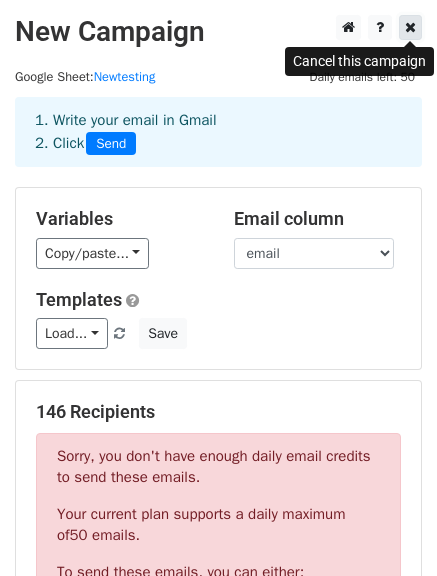 click at bounding box center [410, 27] 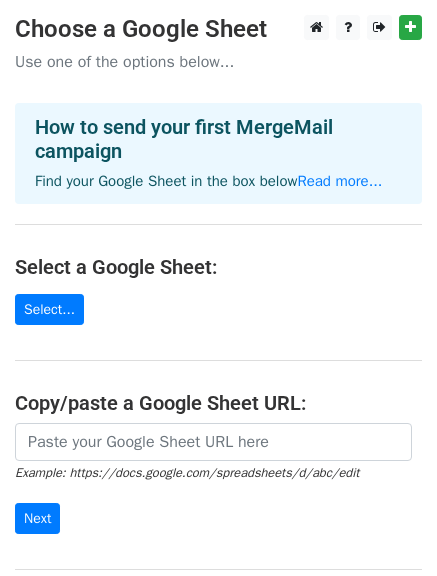 scroll, scrollTop: 0, scrollLeft: 0, axis: both 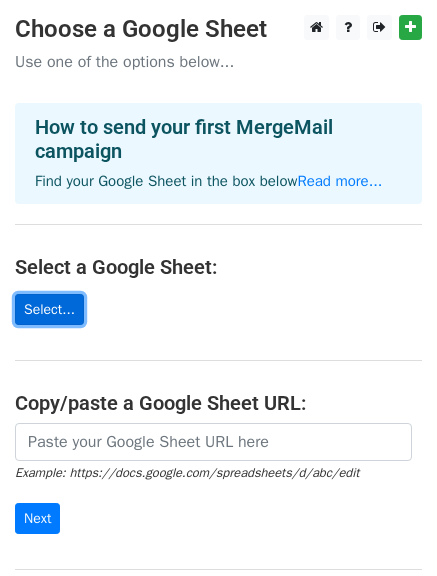 click on "Select..." at bounding box center (49, 309) 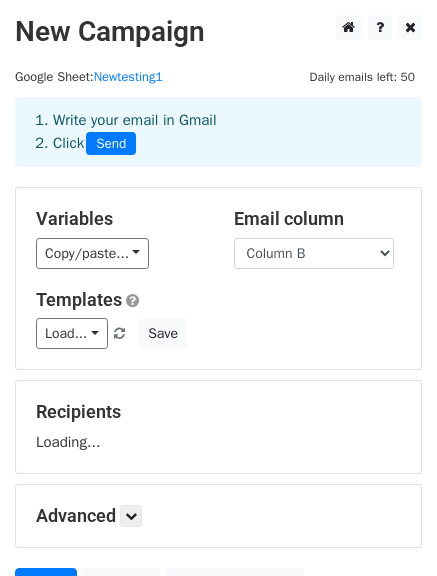 scroll, scrollTop: 0, scrollLeft: 0, axis: both 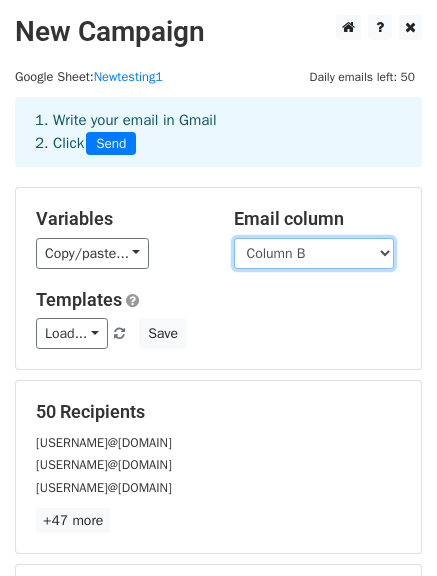 click on "Column A
Column B
Column C
Column D
Column E" at bounding box center (314, 253) 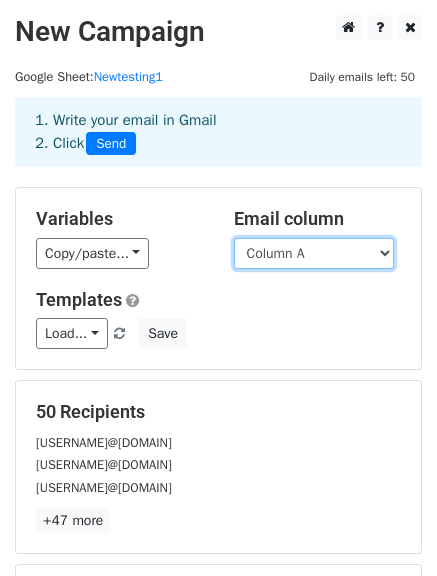 click on "Column A
Column B
Column C
Column D
Column E" at bounding box center (314, 253) 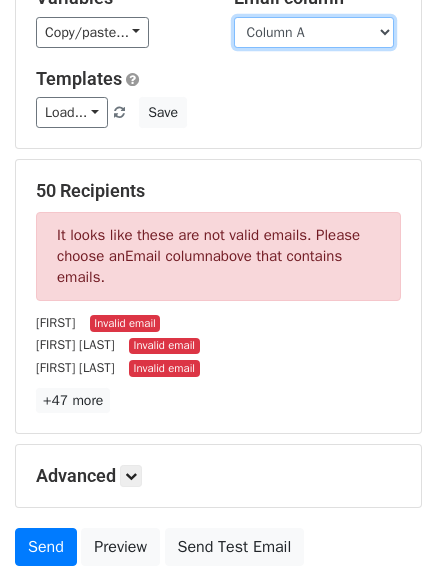scroll, scrollTop: 100, scrollLeft: 0, axis: vertical 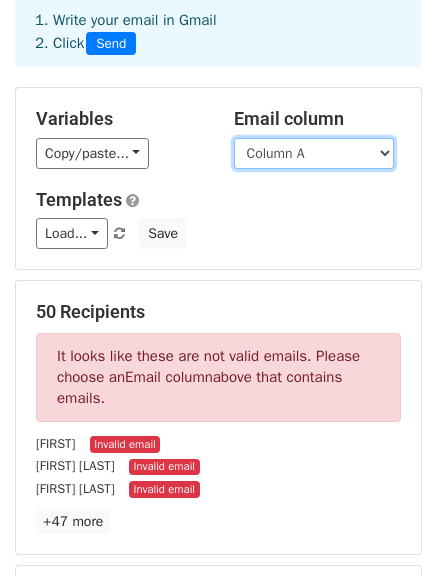 click on "Column A
Column B
Column C
Column D
Column E" at bounding box center (314, 153) 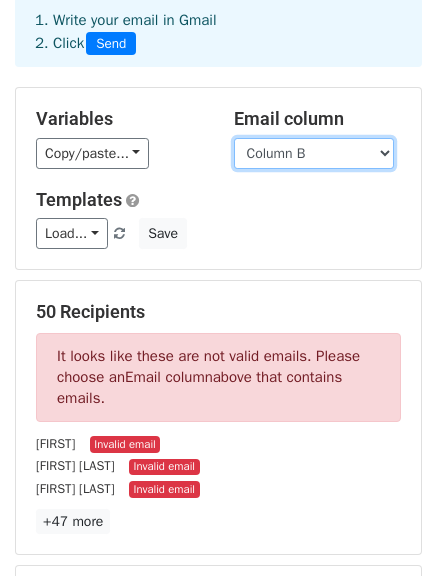 click on "Column A
Column B
Column C
Column D
Column E" at bounding box center (314, 153) 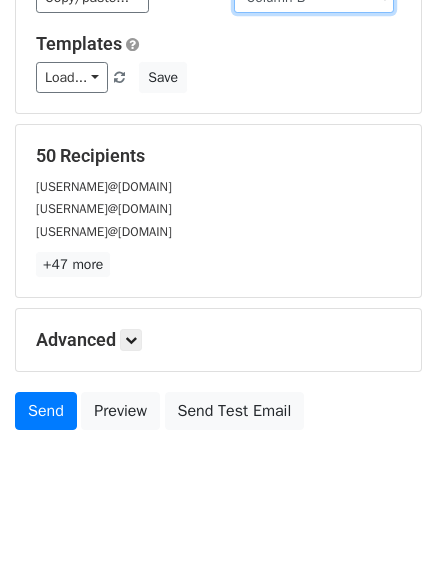 scroll, scrollTop: 280, scrollLeft: 0, axis: vertical 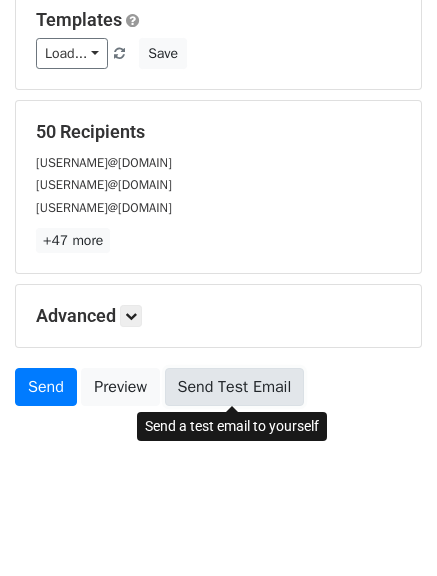 click on "Send Test Email" at bounding box center (235, 387) 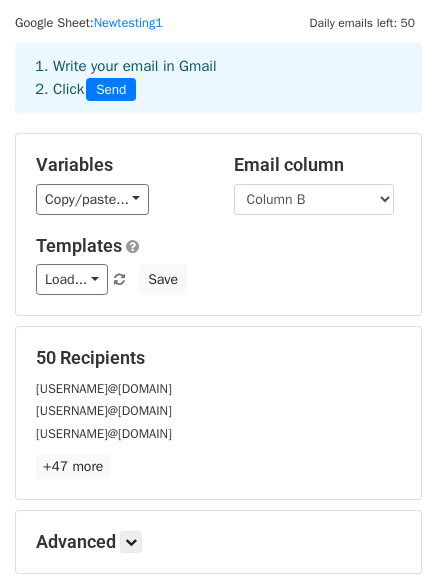 scroll, scrollTop: 0, scrollLeft: 0, axis: both 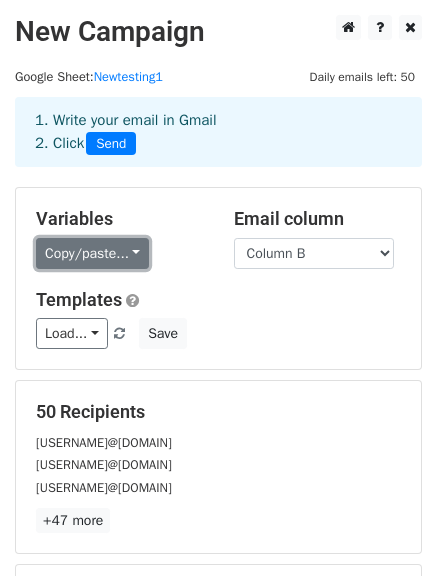 click on "Copy/paste..." at bounding box center [92, 253] 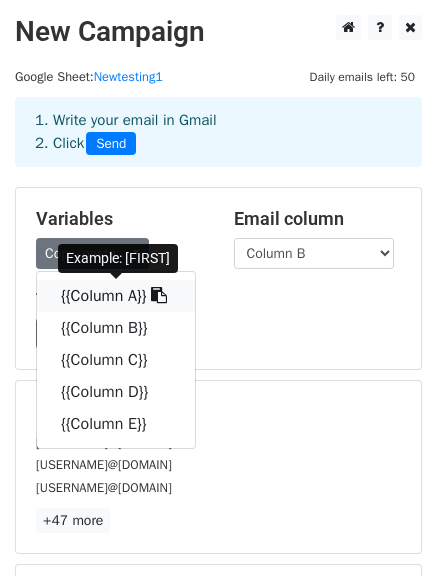 click at bounding box center [159, 295] 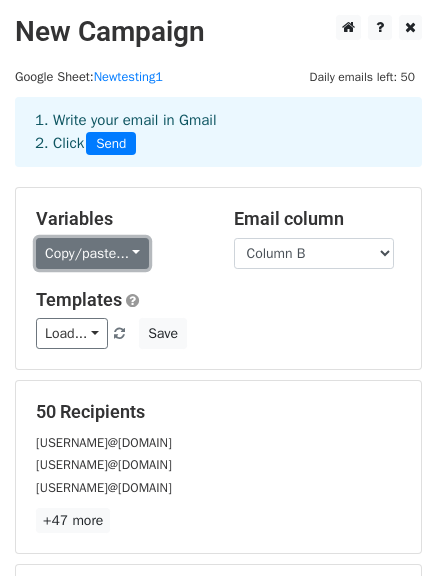 click on "Copy/paste..." at bounding box center (92, 253) 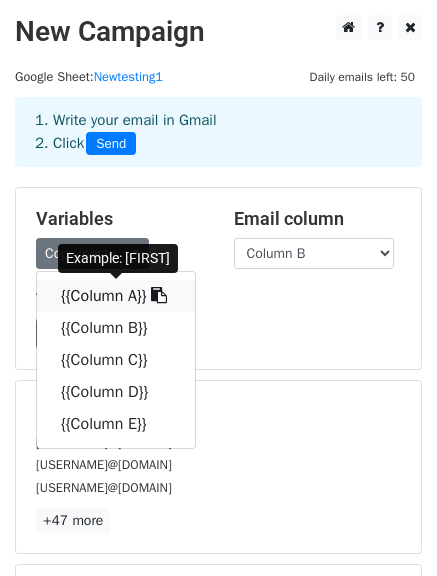 click on "{{Column A}}" at bounding box center [116, 296] 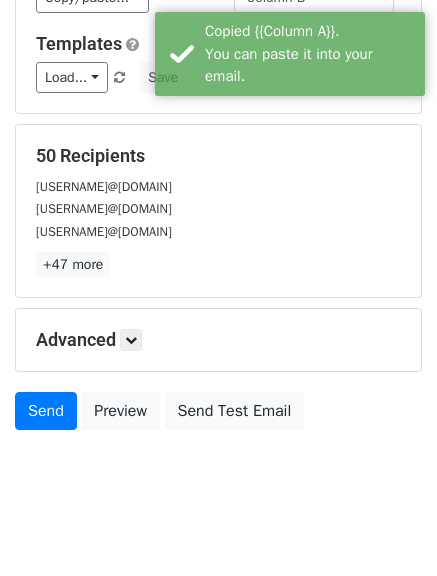 scroll, scrollTop: 280, scrollLeft: 0, axis: vertical 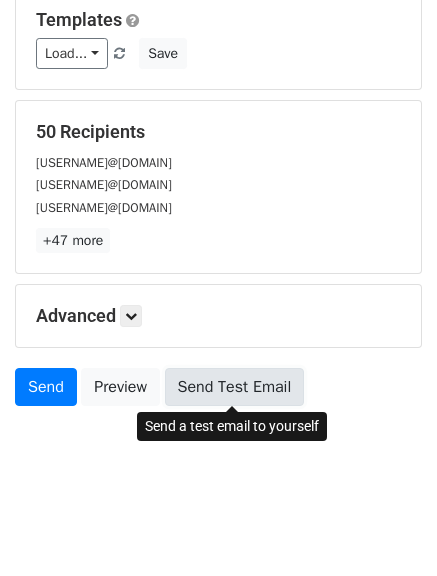 click on "Send Test Email" at bounding box center [235, 387] 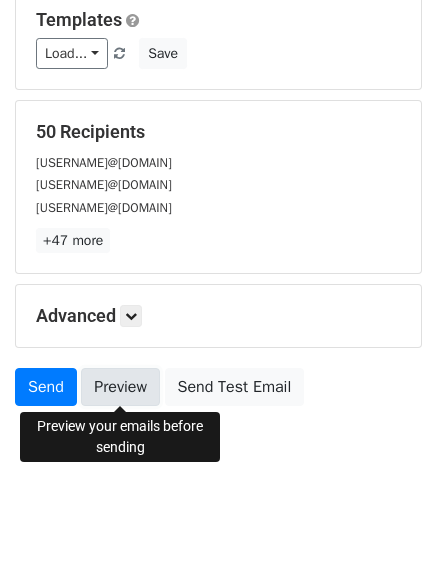 click on "Preview" at bounding box center [120, 387] 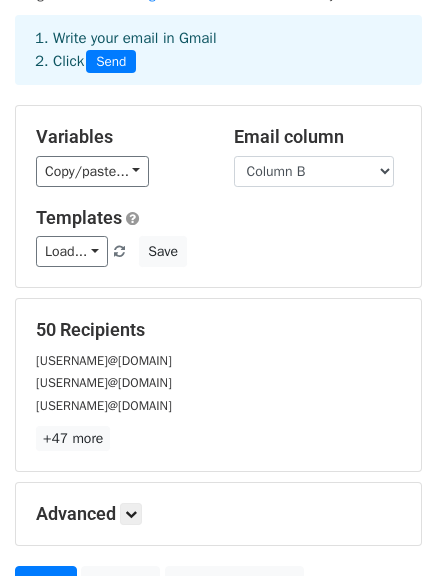 scroll, scrollTop: 200, scrollLeft: 0, axis: vertical 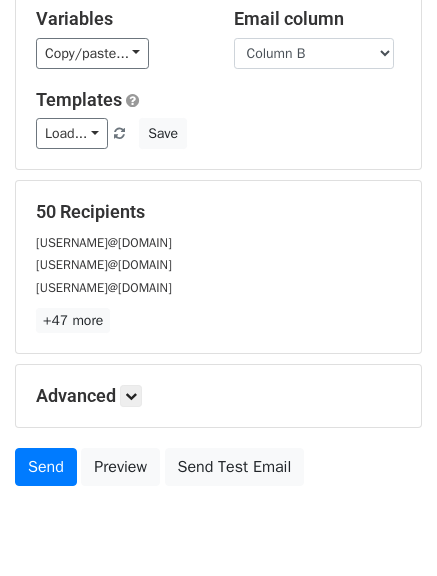 drag, startPoint x: 49, startPoint y: 206, endPoint x: 168, endPoint y: 195, distance: 119.507324 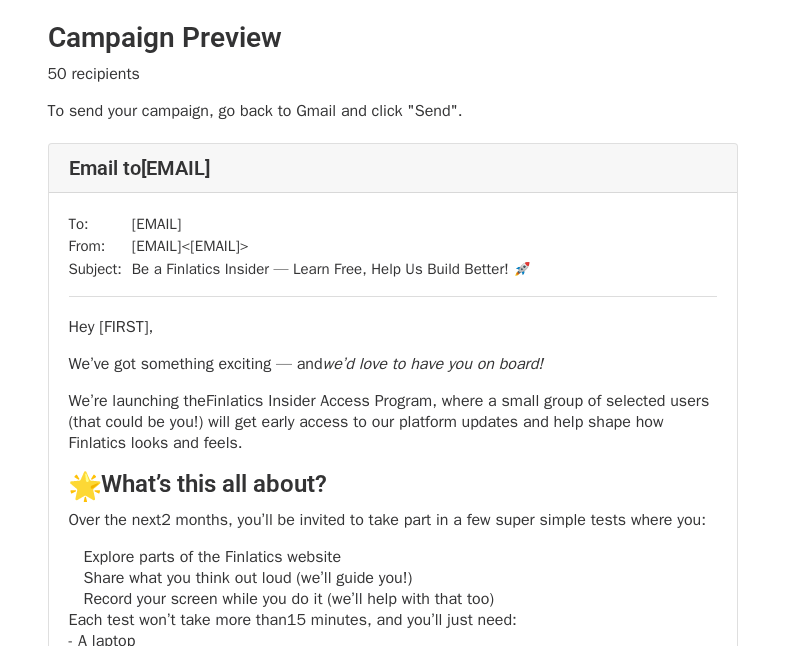 scroll, scrollTop: 0, scrollLeft: 0, axis: both 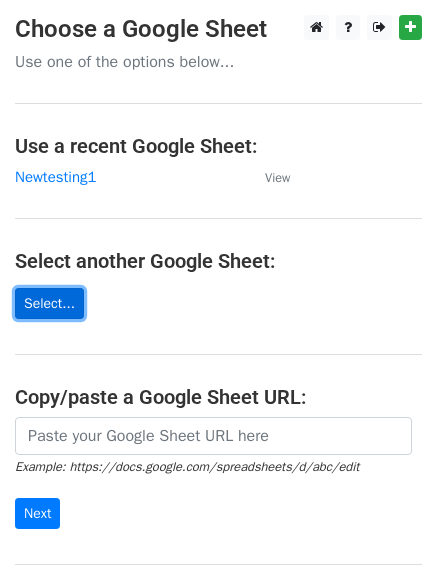click on "Select..." at bounding box center (49, 303) 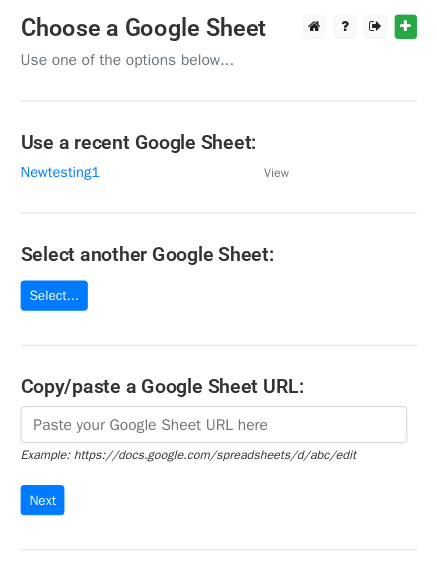 scroll, scrollTop: 100, scrollLeft: 0, axis: vertical 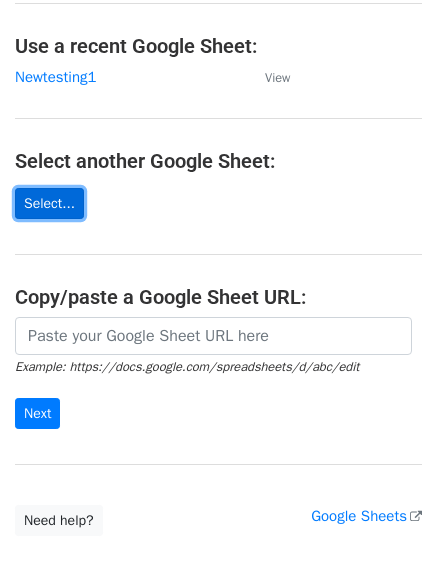 click on "Select..." at bounding box center [49, 203] 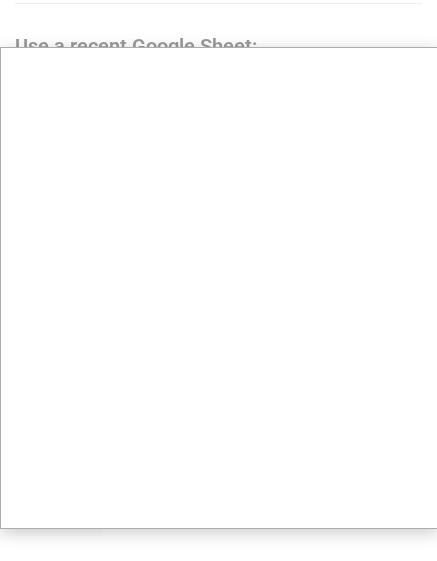 scroll, scrollTop: 0, scrollLeft: 0, axis: both 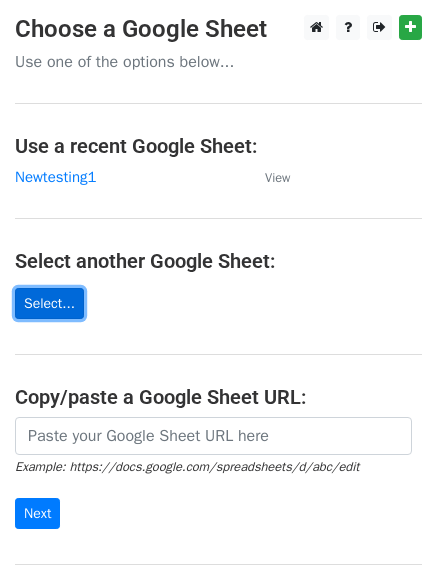 click on "Select..." at bounding box center [49, 303] 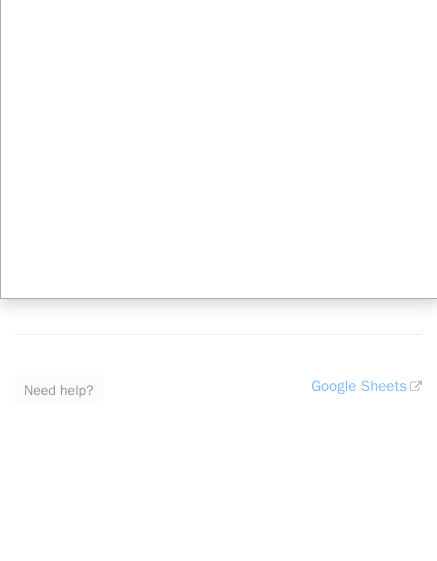 scroll, scrollTop: 235, scrollLeft: 0, axis: vertical 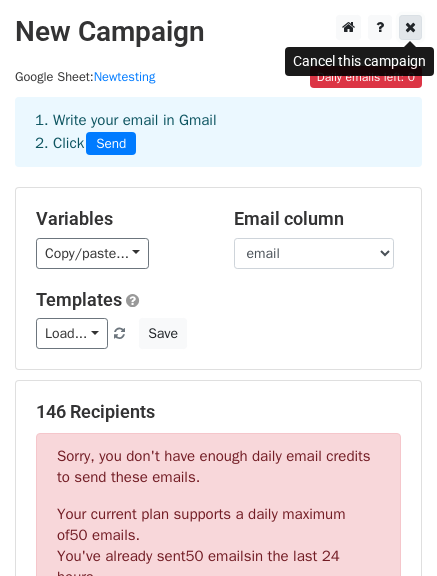 click at bounding box center [410, 27] 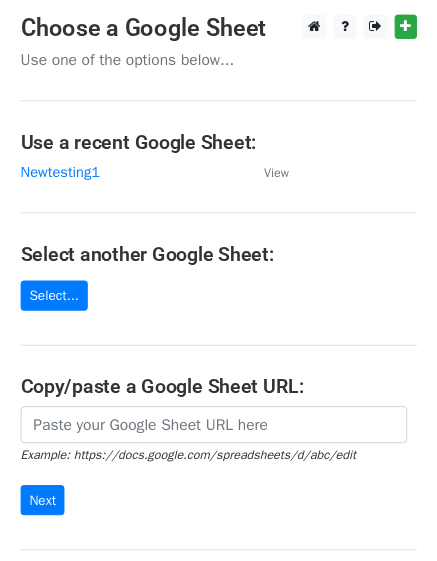 scroll, scrollTop: 0, scrollLeft: 0, axis: both 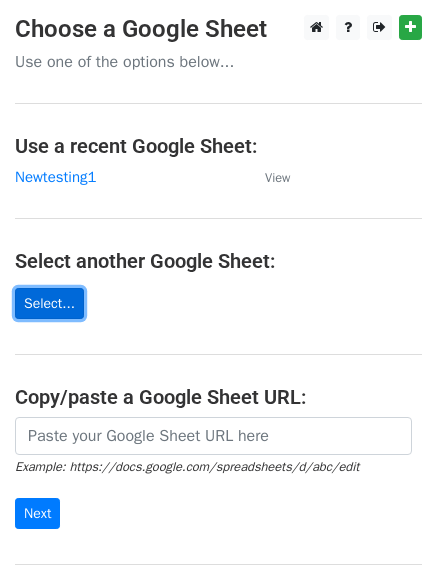 click on "Select..." at bounding box center [49, 303] 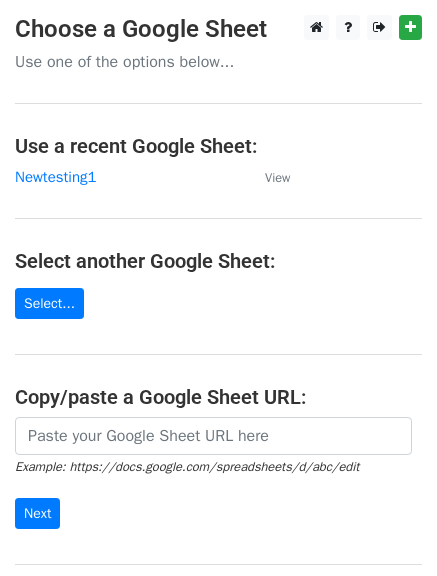 scroll, scrollTop: 0, scrollLeft: 0, axis: both 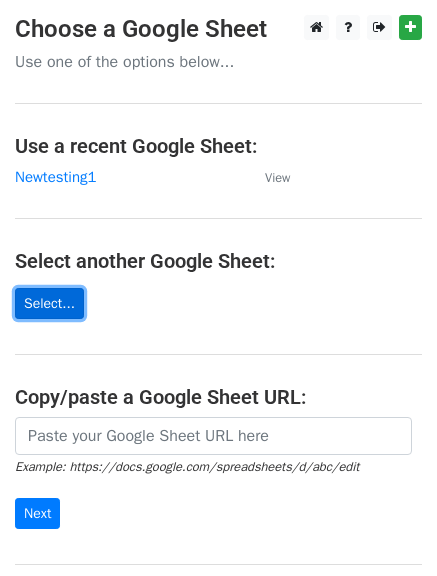 click on "Select..." at bounding box center (49, 303) 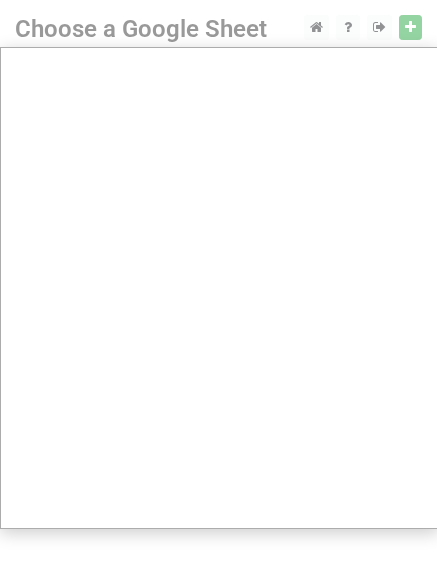 click at bounding box center [218, 398] 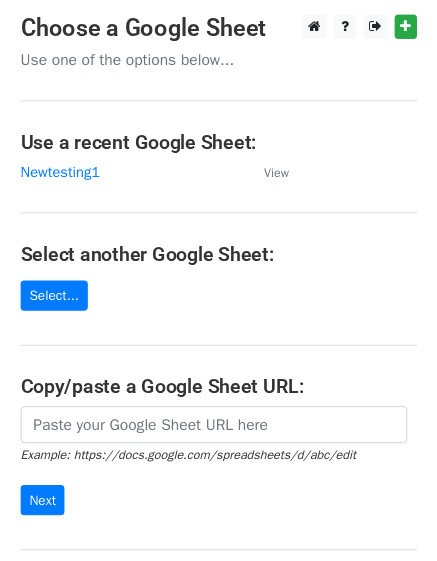 scroll, scrollTop: 0, scrollLeft: 0, axis: both 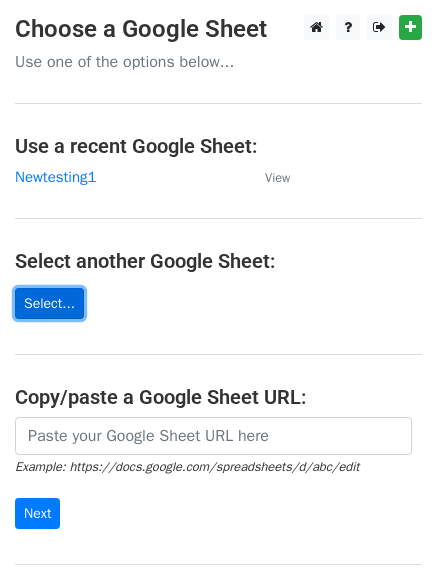 click on "Select..." at bounding box center [49, 303] 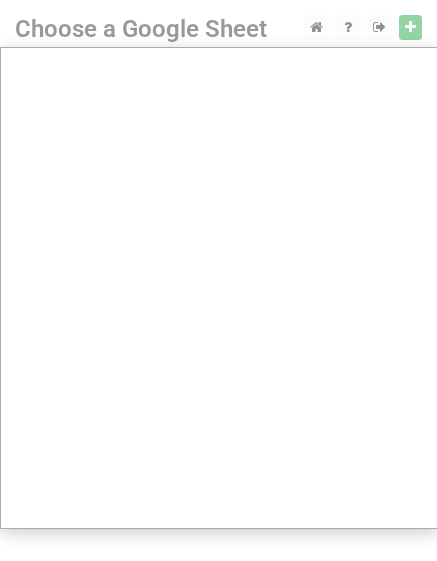click at bounding box center [218, 398] 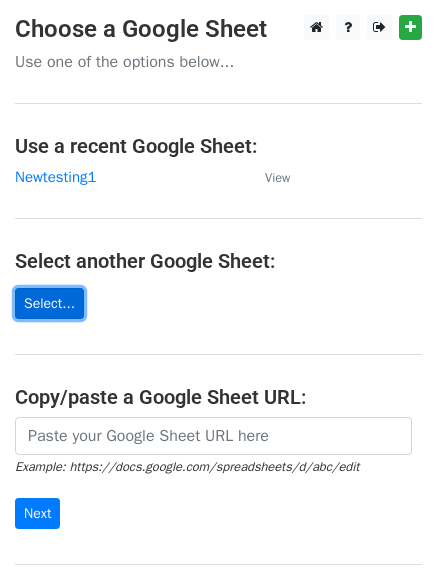 click on "Select..." at bounding box center [49, 303] 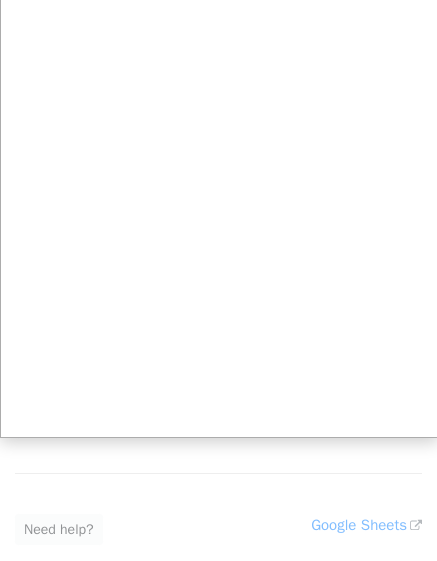 scroll, scrollTop: 200, scrollLeft: 0, axis: vertical 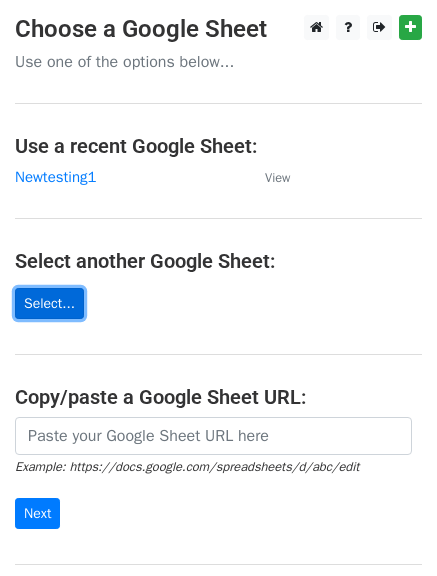 click on "Select..." at bounding box center (49, 303) 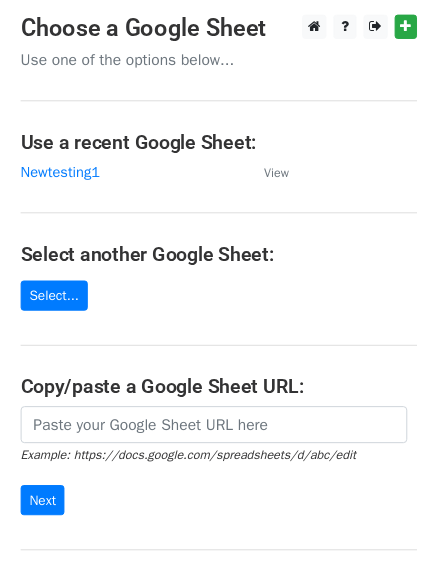 scroll, scrollTop: 0, scrollLeft: 0, axis: both 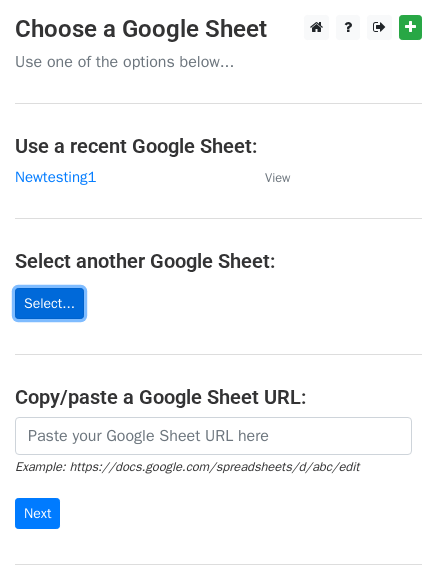 click on "Select..." at bounding box center [49, 303] 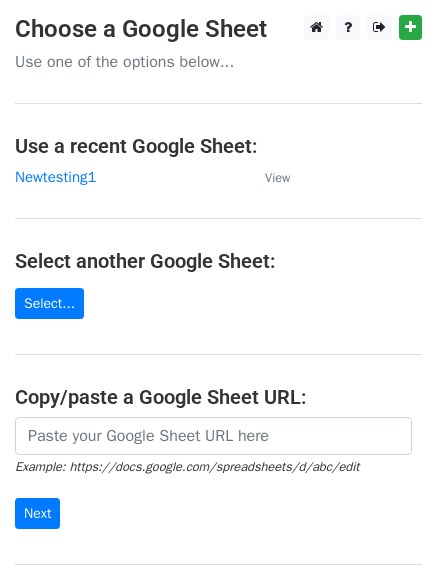 scroll, scrollTop: 0, scrollLeft: 0, axis: both 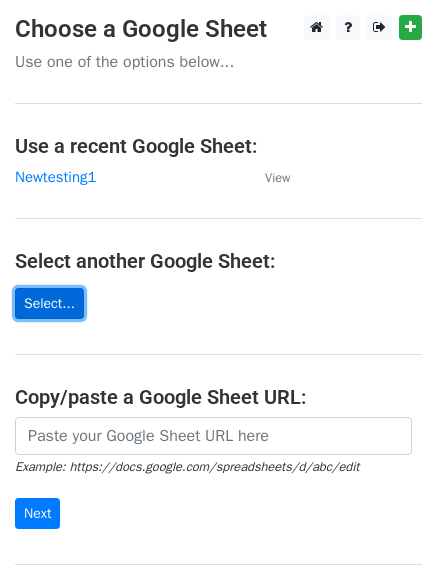 click on "Select..." at bounding box center [49, 303] 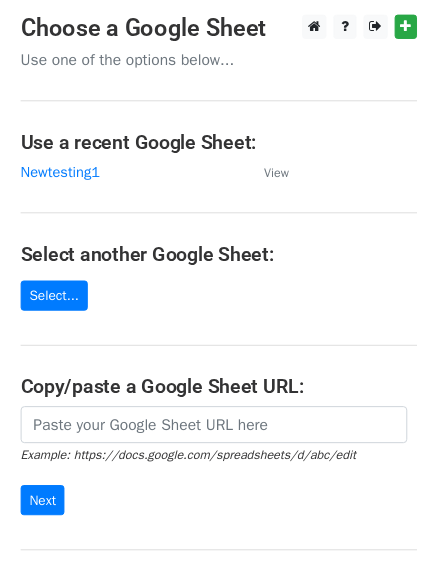 scroll, scrollTop: 0, scrollLeft: 0, axis: both 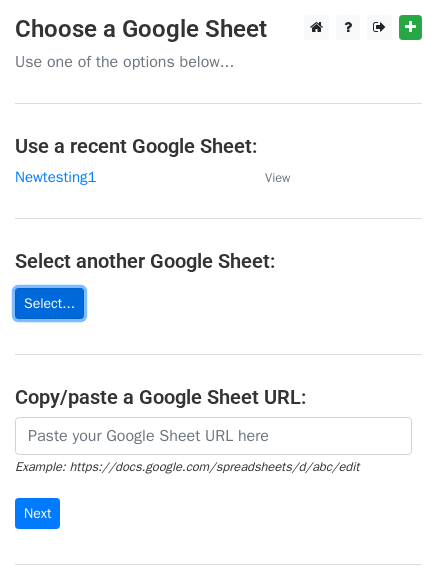 click on "Select..." at bounding box center [49, 303] 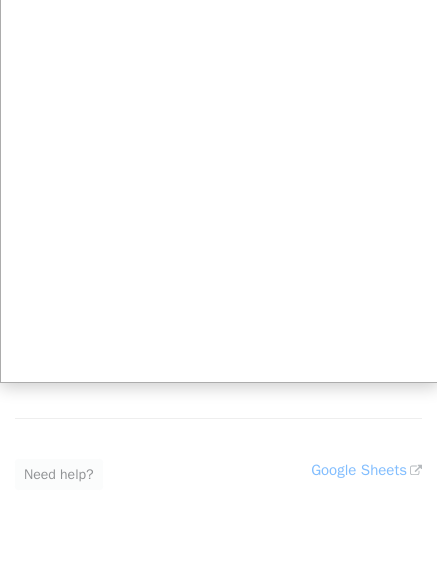 scroll, scrollTop: 0, scrollLeft: 0, axis: both 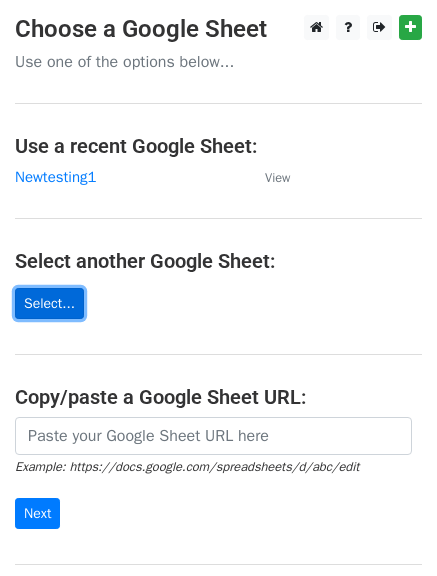 click on "Select..." at bounding box center (49, 303) 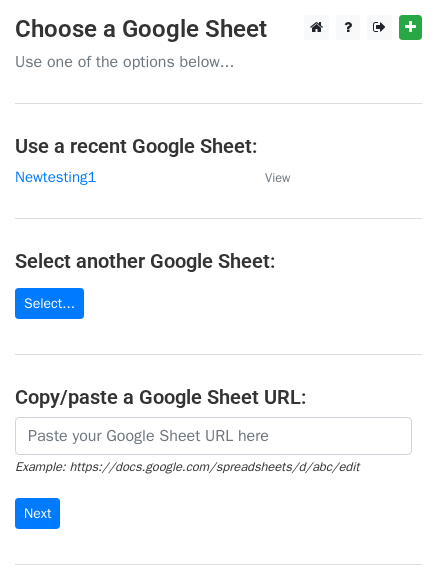 scroll, scrollTop: 0, scrollLeft: 0, axis: both 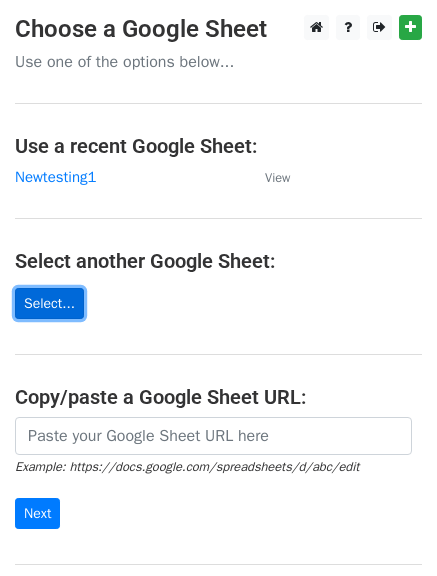 click on "Select..." at bounding box center (49, 303) 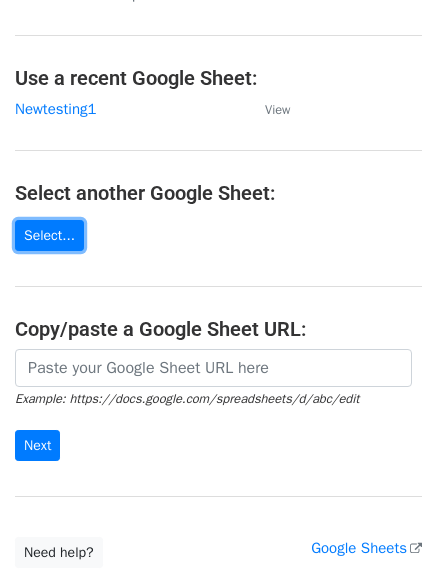 scroll, scrollTop: 100, scrollLeft: 0, axis: vertical 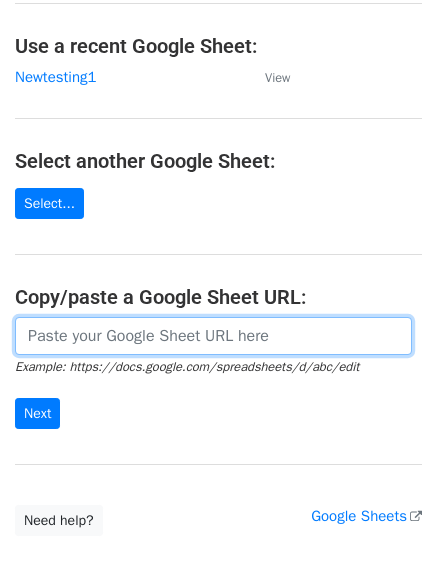 click at bounding box center (213, 336) 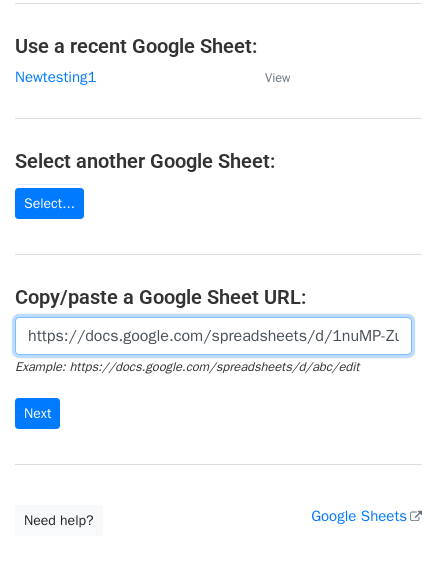 scroll, scrollTop: 0, scrollLeft: 721, axis: horizontal 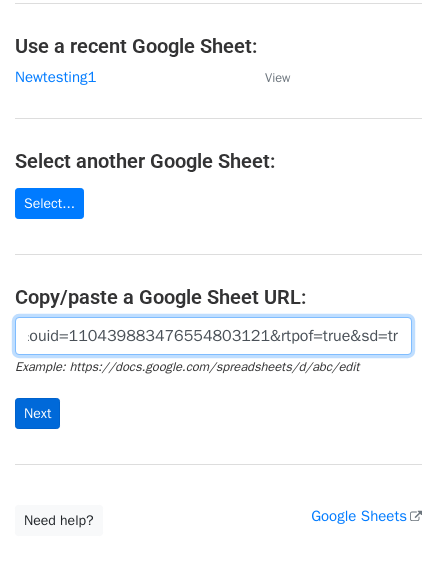 type on "https://docs.google.com/spreadsheets/d/1nuMP-Zucx7e7tJF7B_lL1rB3AJz-IAap/edit?usp=drive_link&ouid=110439883476554803121&rtpof=true&sd=true" 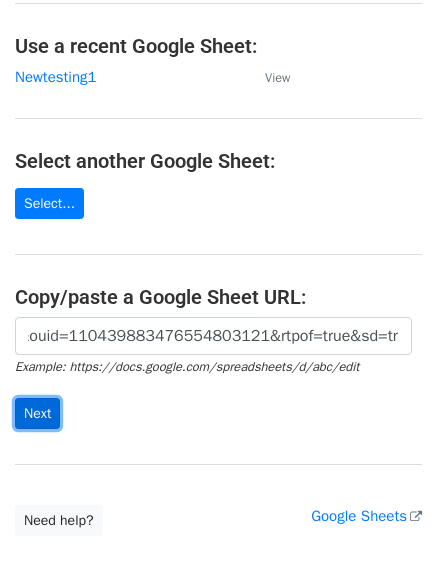 scroll, scrollTop: 0, scrollLeft: 0, axis: both 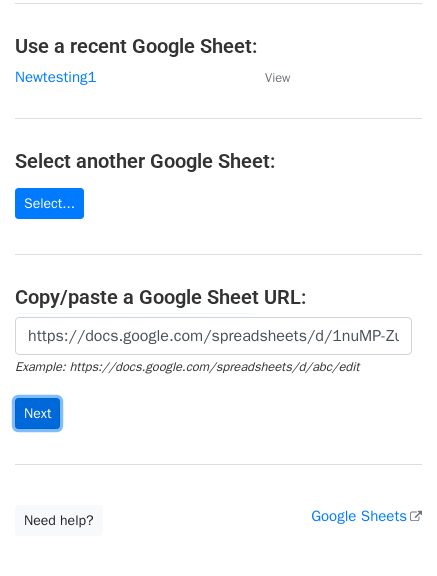 click on "Next" at bounding box center [37, 413] 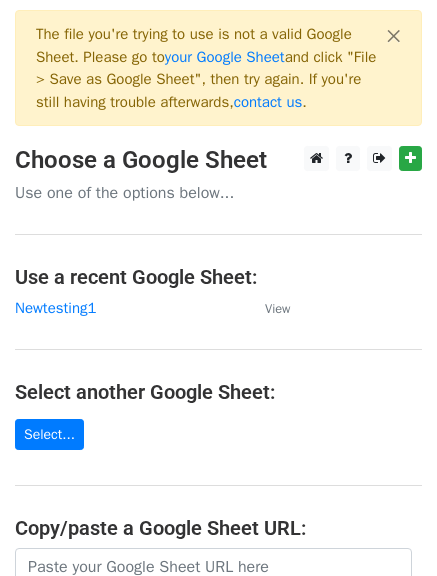 scroll, scrollTop: 0, scrollLeft: 0, axis: both 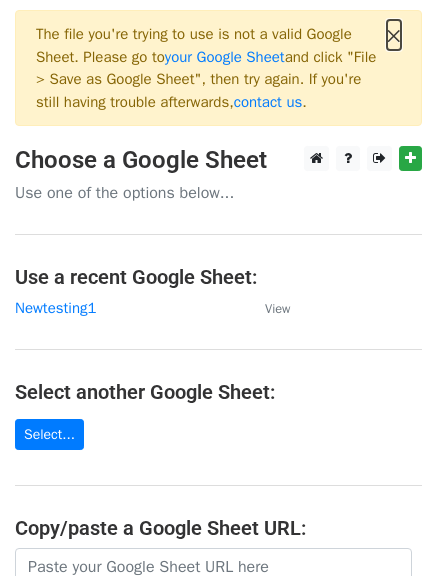 click on "×" at bounding box center (394, 35) 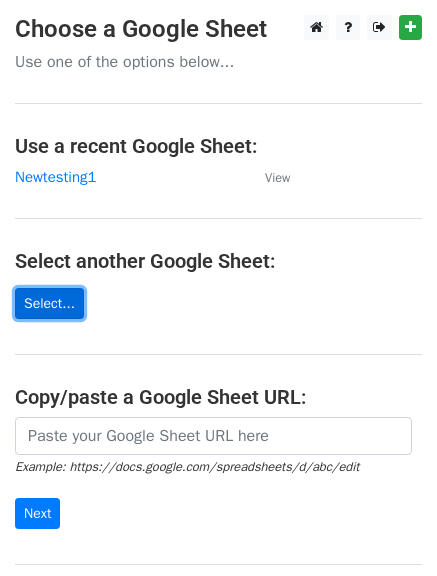 click on "Select..." at bounding box center [49, 303] 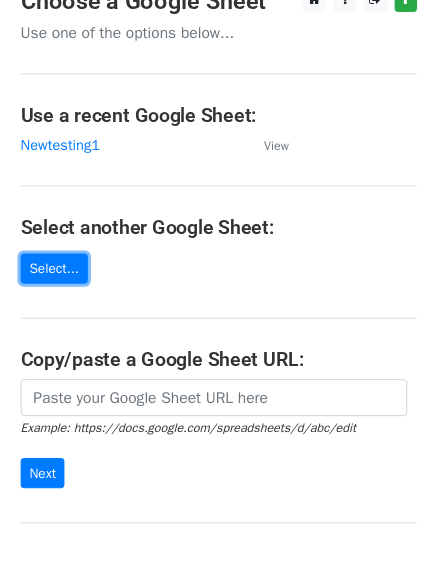 scroll, scrollTop: 0, scrollLeft: 0, axis: both 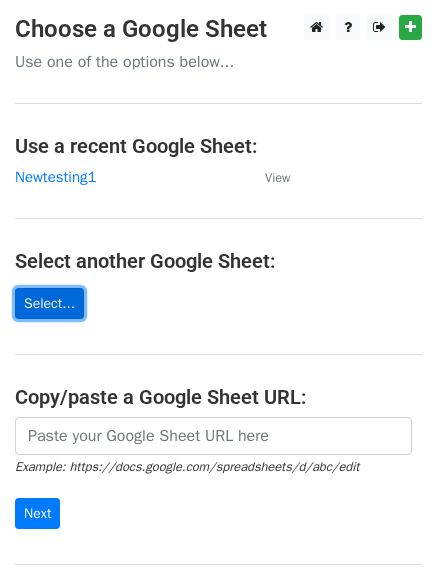 click on "Select..." at bounding box center (49, 303) 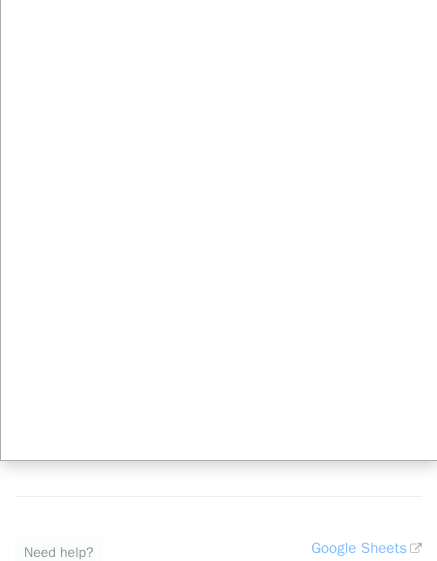 scroll, scrollTop: 100, scrollLeft: 0, axis: vertical 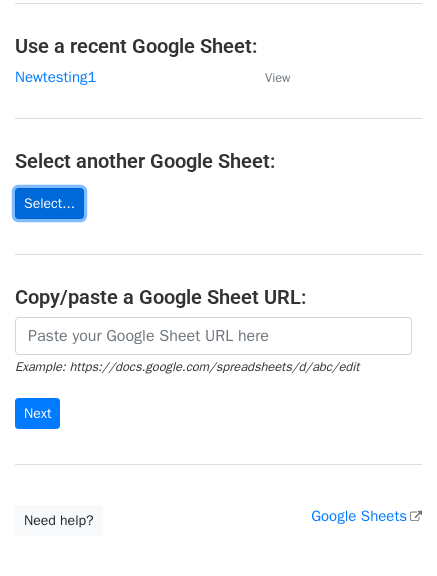 click on "Select..." at bounding box center (49, 203) 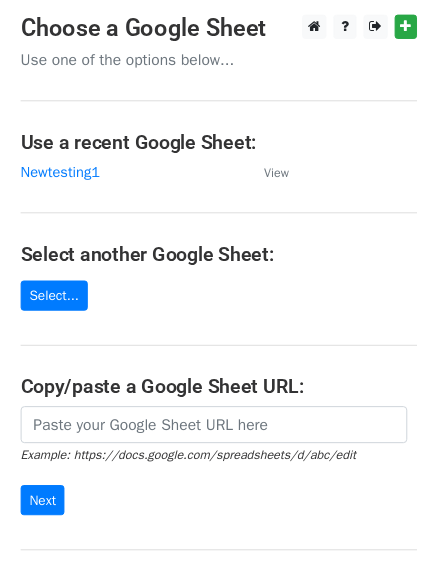 scroll, scrollTop: 0, scrollLeft: 0, axis: both 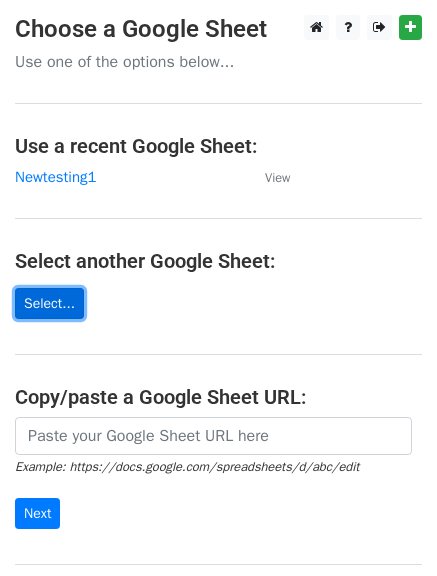 click on "Select..." at bounding box center (49, 303) 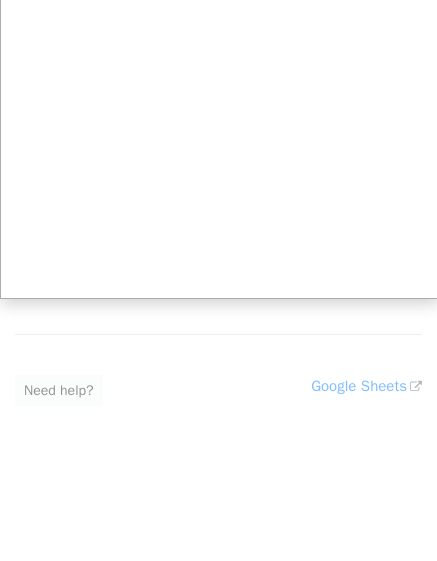 scroll, scrollTop: 235, scrollLeft: 0, axis: vertical 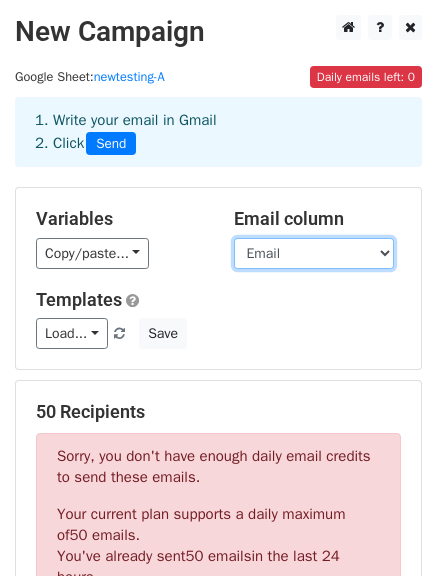 click on "Name
Email
Number
Year
School" at bounding box center (314, 253) 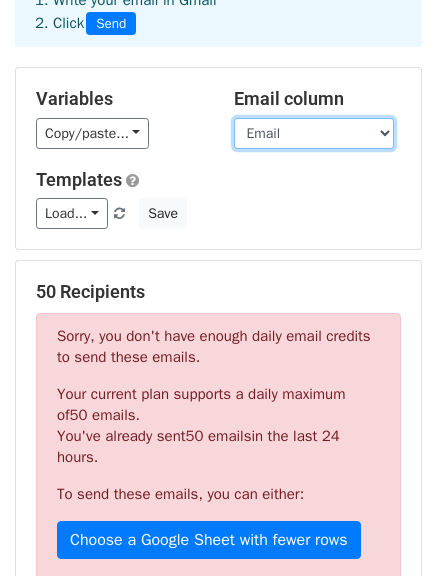 scroll, scrollTop: 200, scrollLeft: 0, axis: vertical 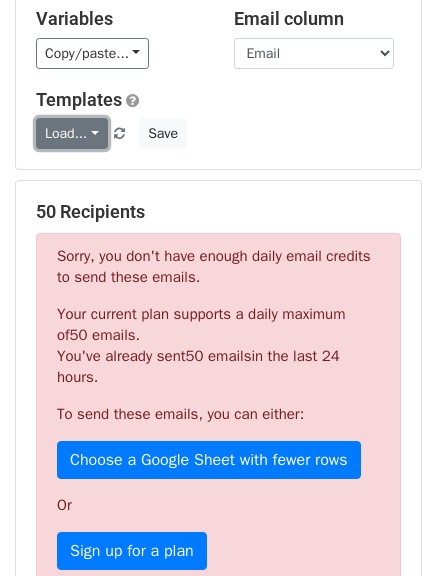 click on "Load..." at bounding box center [72, 133] 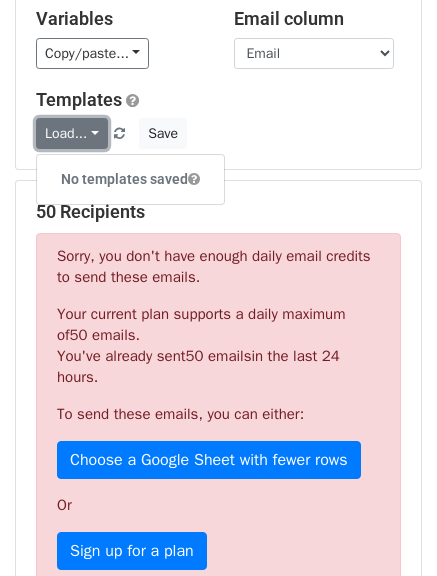click on "Load..." at bounding box center (72, 133) 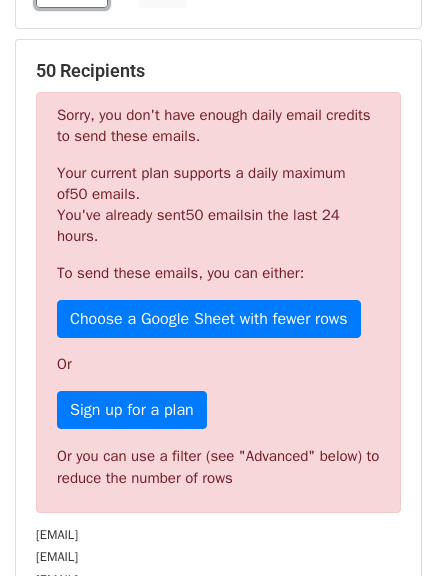 scroll, scrollTop: 0, scrollLeft: 0, axis: both 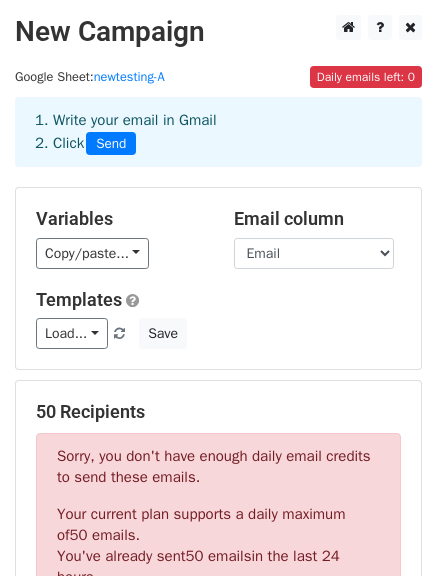 click on "New Campaign
Daily emails left: 0
Google Sheet:
newtesting-A
1. Write your email in Gmail
2. Click
Send
Variables
Copy/paste...
{{Name}}
{{Email}}
{{Number}}
{{Year}}
{{School}}
Email column
Name
Email
Number
Year
School
Templates
Load...
No templates saved
Save
50 Recipients
Sorry, you don't have enough daily email credits to send these emails.
Your current plan supports a daily maximum of  50 emails .
You've already sent  50 emails  in the last 24 hours.
To send these emails, you can either:
Choose a Google Sheet with fewer rows
Or
Sign up for a plan
Or you can use a filter (see "Advanced" below) to reduce the number of rows
sanjanashashidhara246@gmail.com
nidheeshnidhi1628@gmail.com
mettumanasa16@gmail.com
+47 more
×" at bounding box center [218, 572] 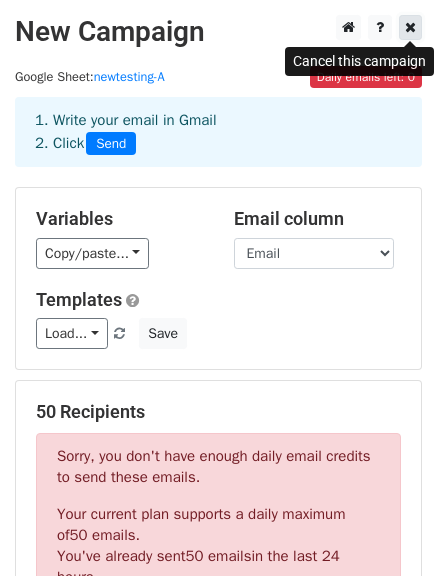 click at bounding box center [410, 27] 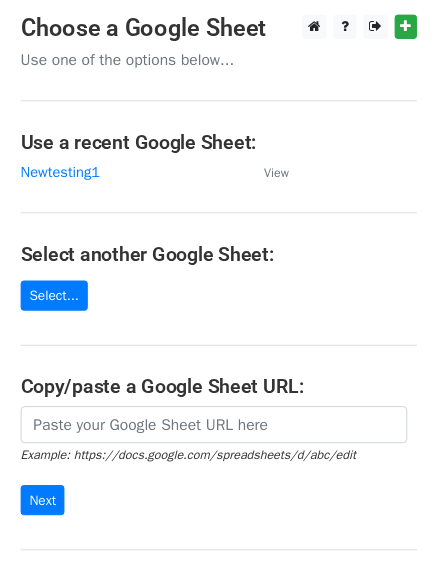 scroll, scrollTop: 0, scrollLeft: 0, axis: both 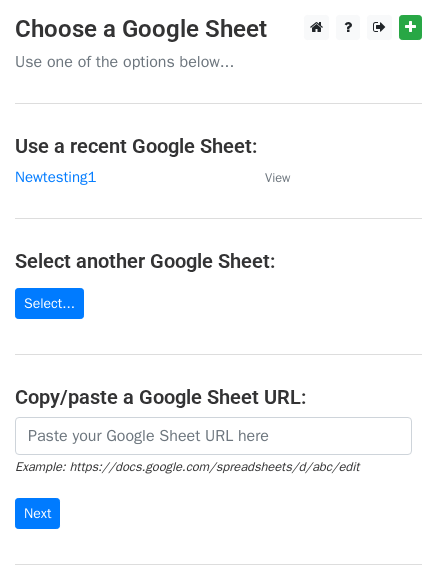 click on "Choose a Google Sheet
Use one of the options below...
Use a recent Google Sheet:
Newtesting1
View
Select another Google Sheet:
Select...
Copy/paste a Google Sheet URL:
Example:
https://docs.google.com/spreadsheets/d/abc/edit
Next
Google Sheets
Need help?
Help
×
Why do I need to copy/paste a Google Sheet URL?
Normally, MergeMail would show you a list of your Google Sheets to choose from, but because you didn't allow MergeMail access to your Google Drive, it cannot show you a list of your Google Sheets. You can read more about permissions in our  support pages .
If you'd like to see a list of your Google Sheets, you'll need to  sign out of MergeMail  and then sign back in and allow access to your Google Drive.
Are your recipients in a CSV or Excel file?
Import your CSV or Excel file into a Google Sheet  then try again.
Need help with something else?
Read our" at bounding box center (218, 325) 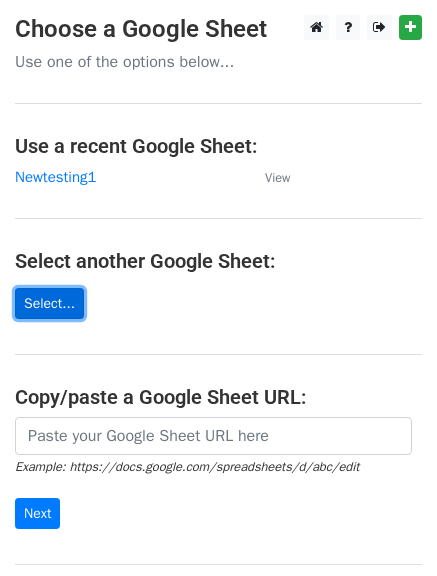 click on "Select..." at bounding box center (49, 303) 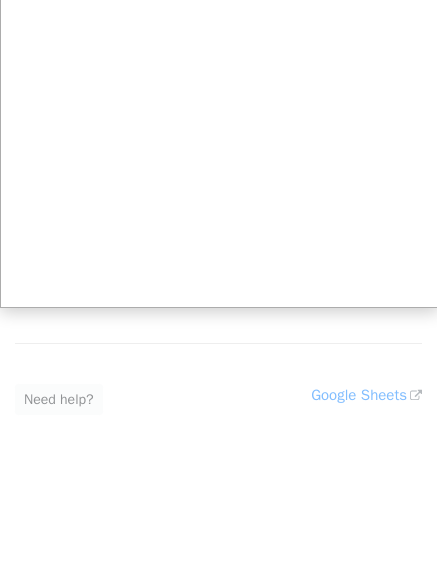 scroll, scrollTop: 235, scrollLeft: 0, axis: vertical 